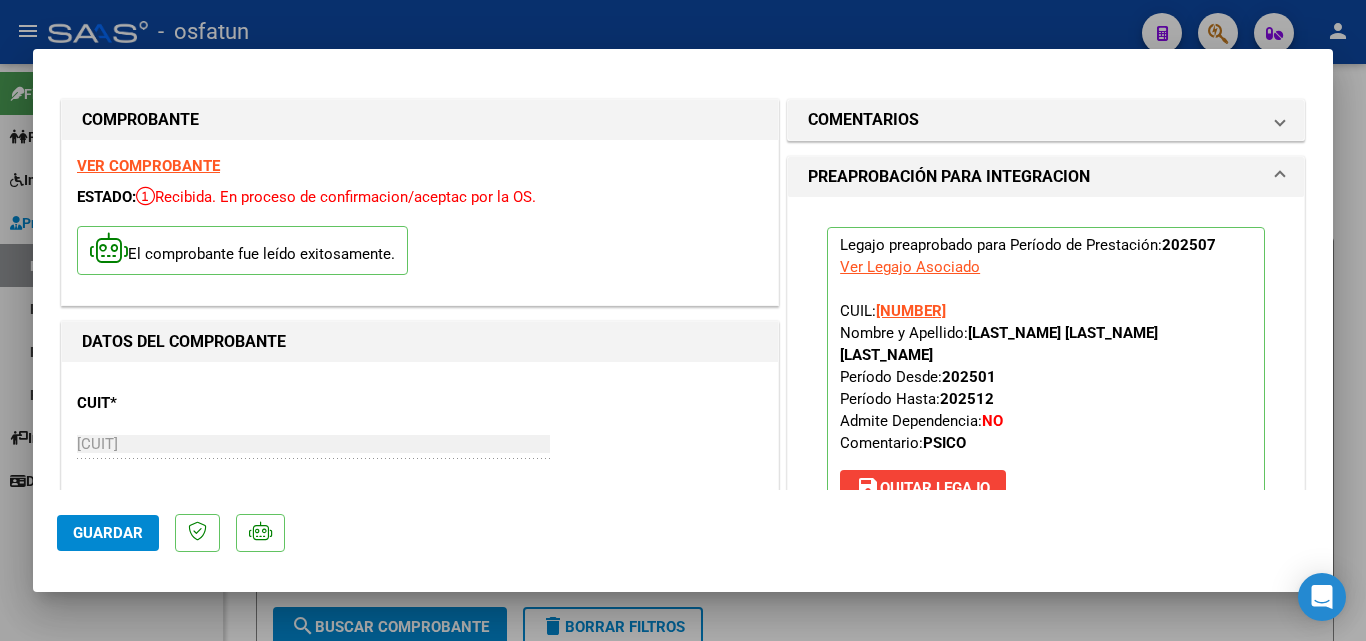 scroll, scrollTop: 0, scrollLeft: 0, axis: both 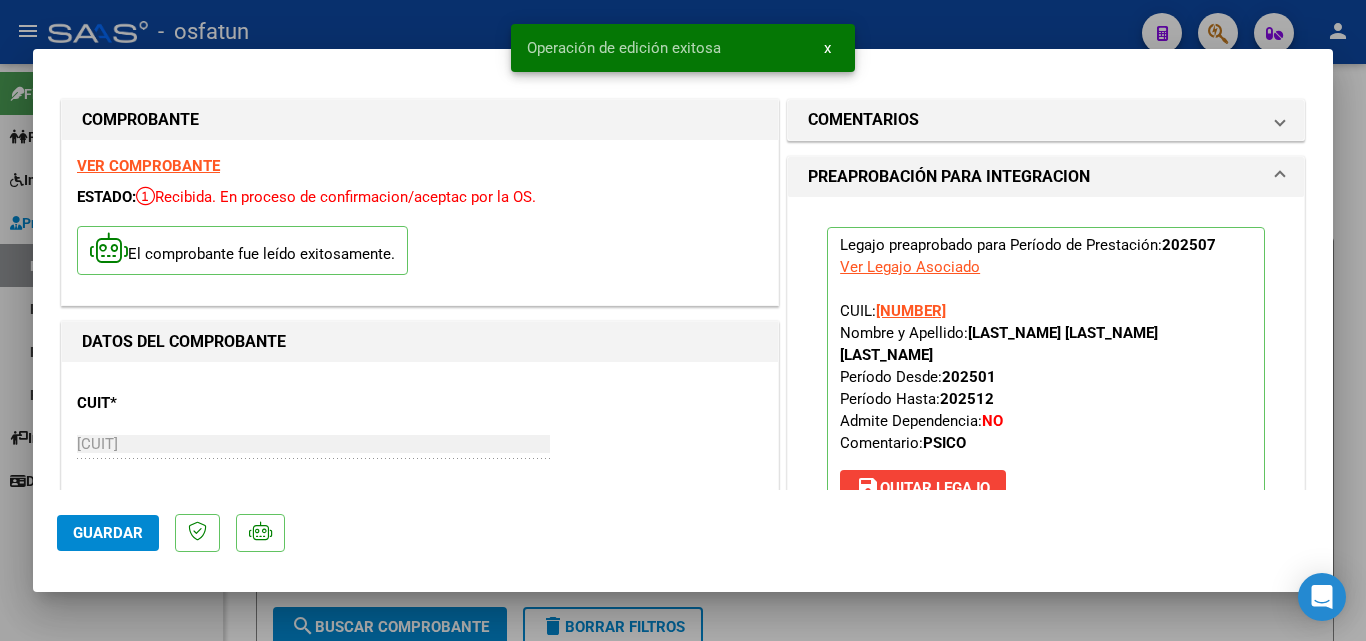 click at bounding box center (683, 320) 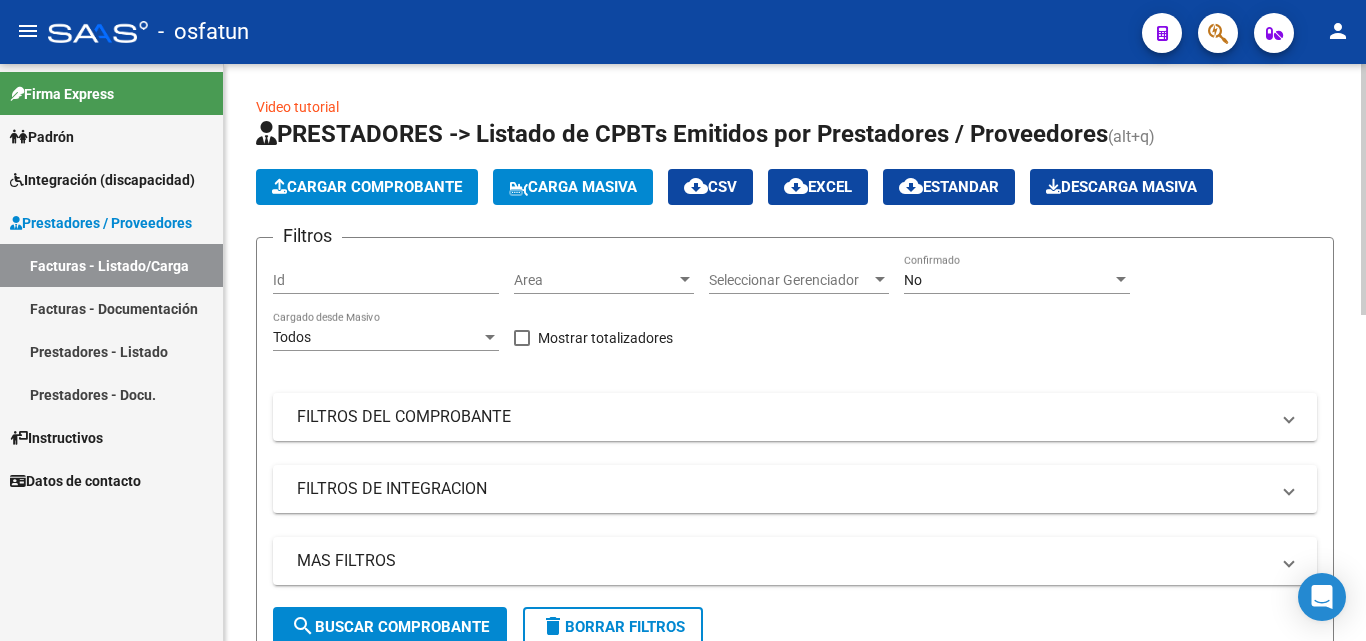 click on "Cargar Comprobante" 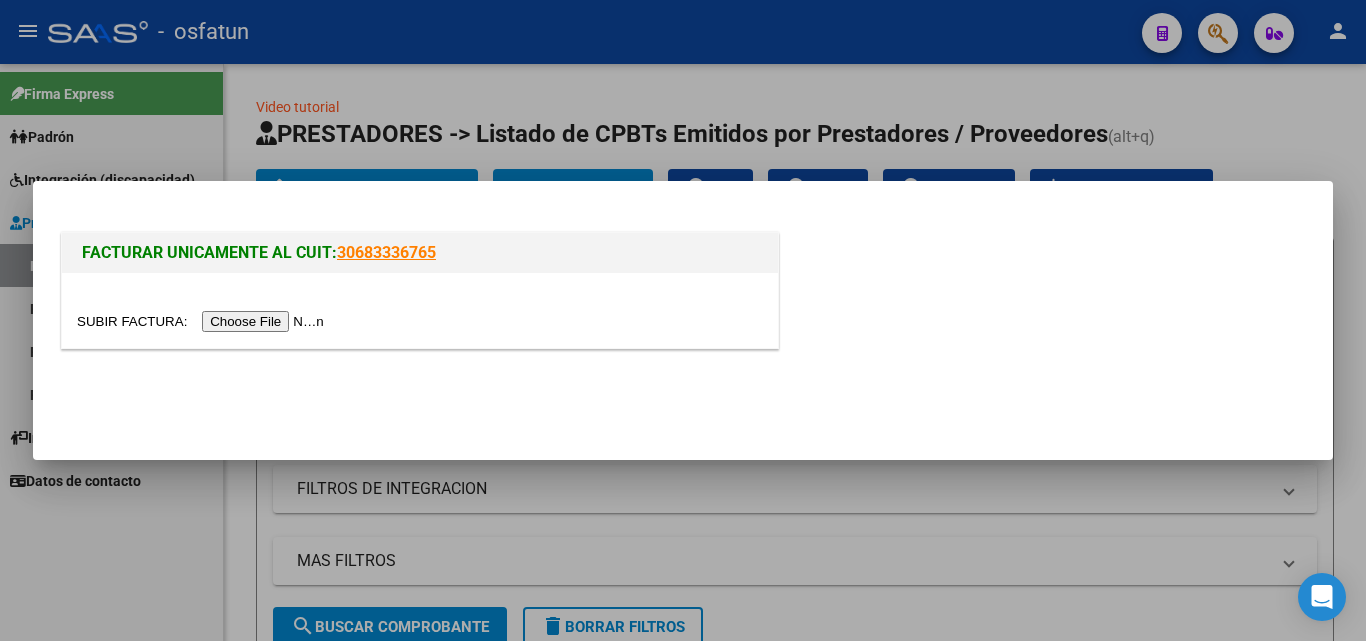 click at bounding box center (203, 321) 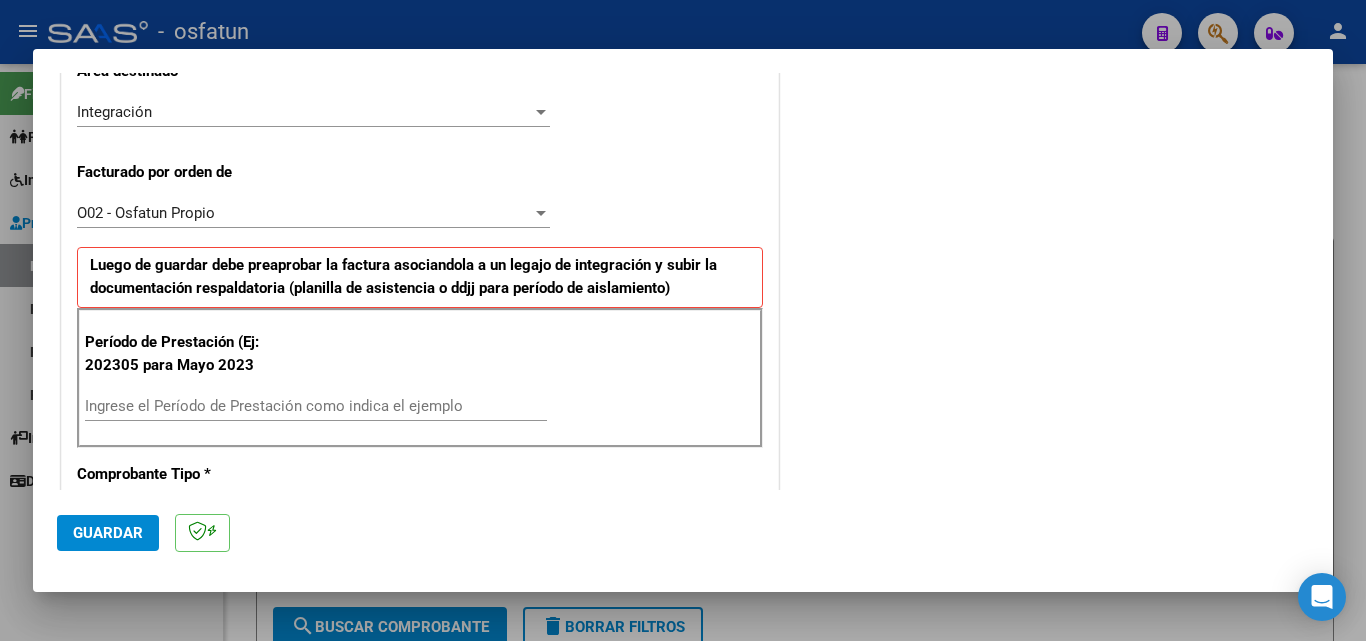 scroll, scrollTop: 600, scrollLeft: 0, axis: vertical 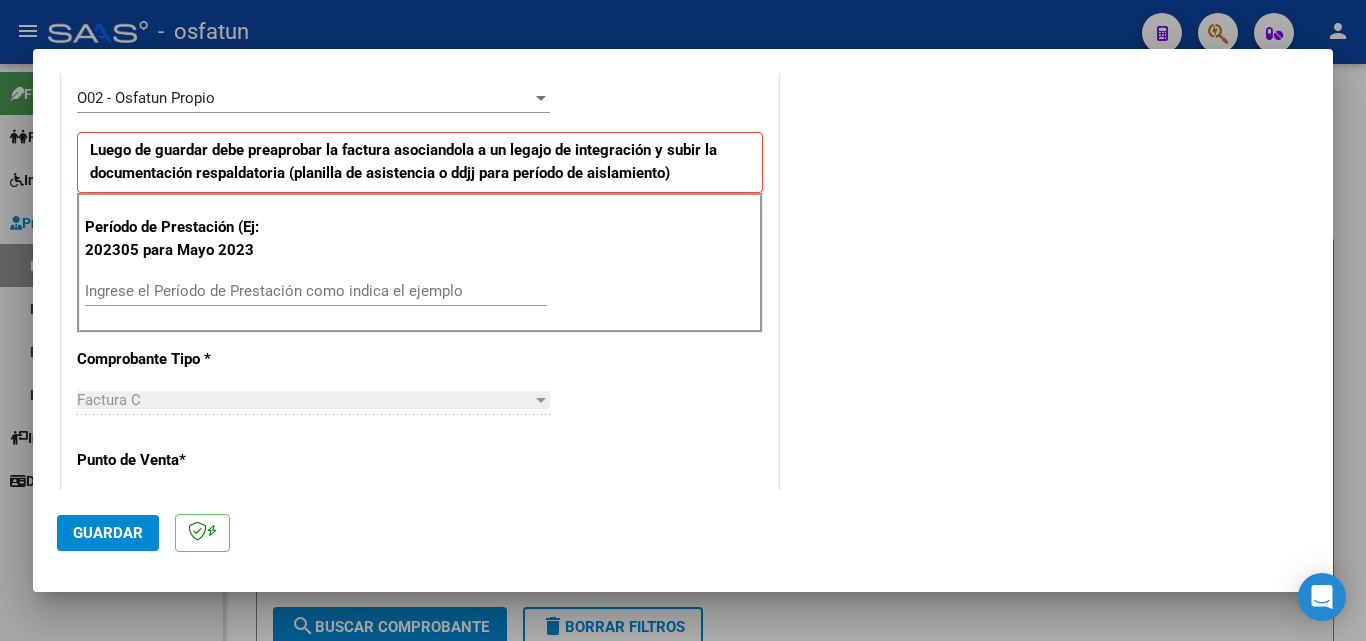 click on "Ingrese el Período de Prestación como indica el ejemplo" at bounding box center [316, 291] 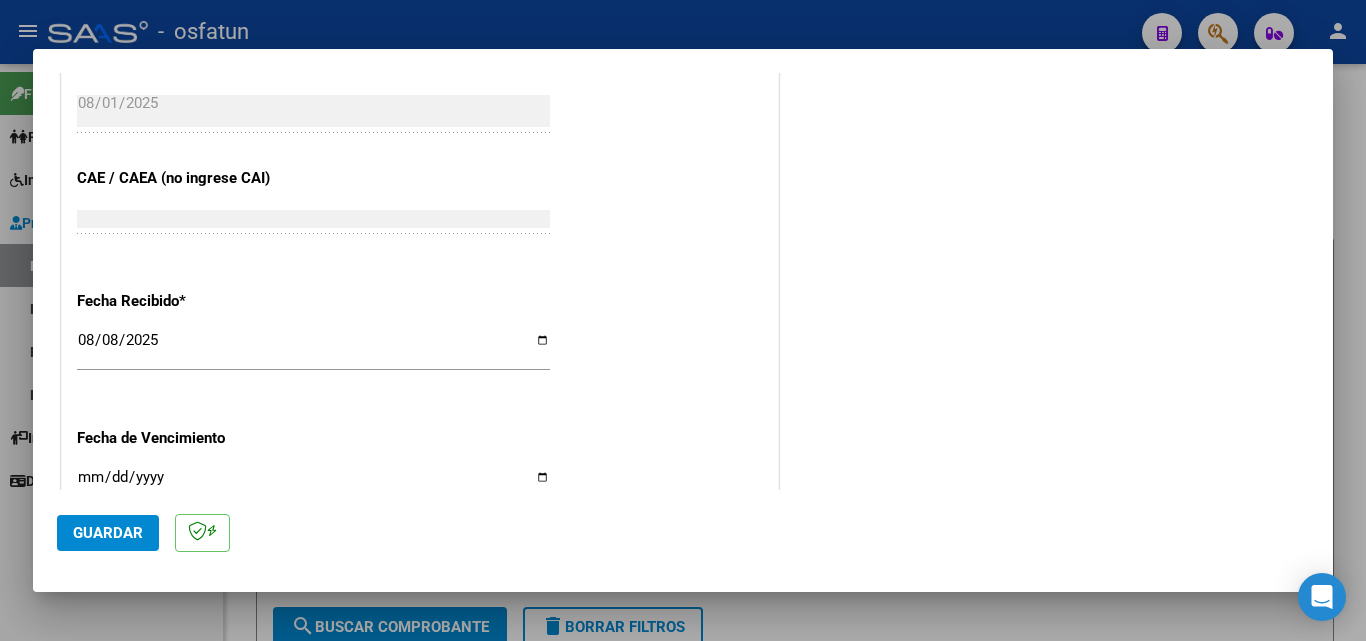scroll, scrollTop: 1500, scrollLeft: 0, axis: vertical 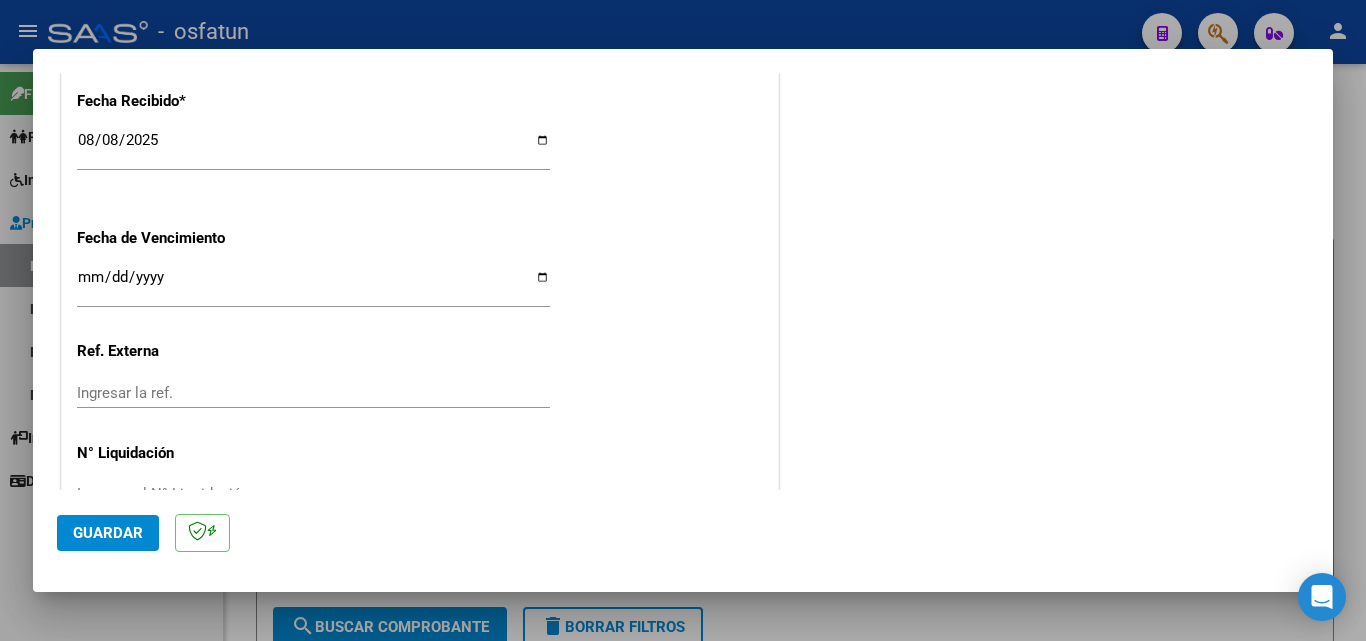 type on "202507" 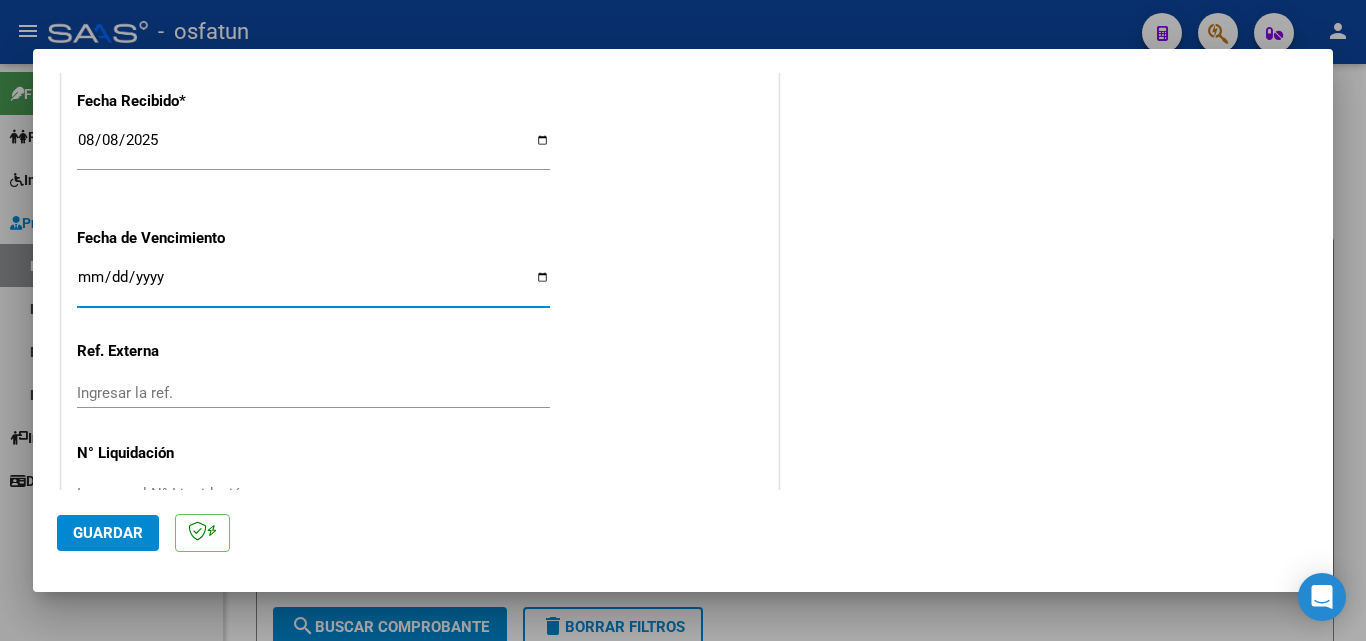click on "Ingresar la fecha" at bounding box center [313, 285] 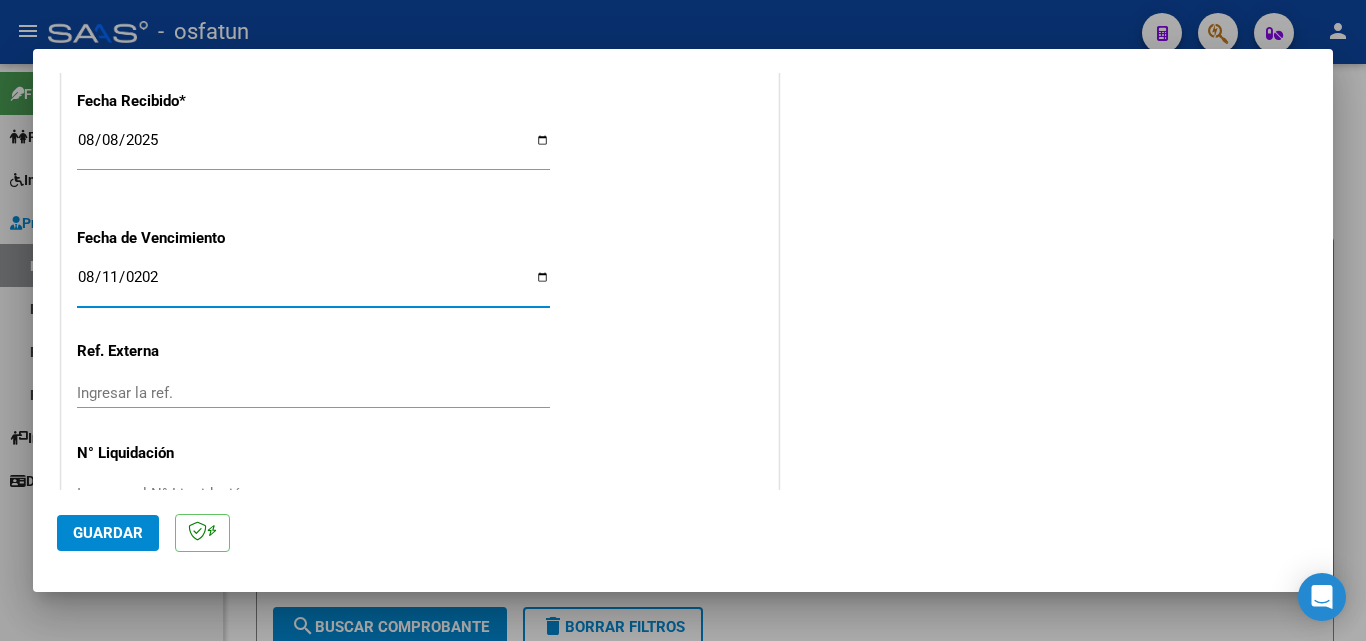 type on "[DATE]" 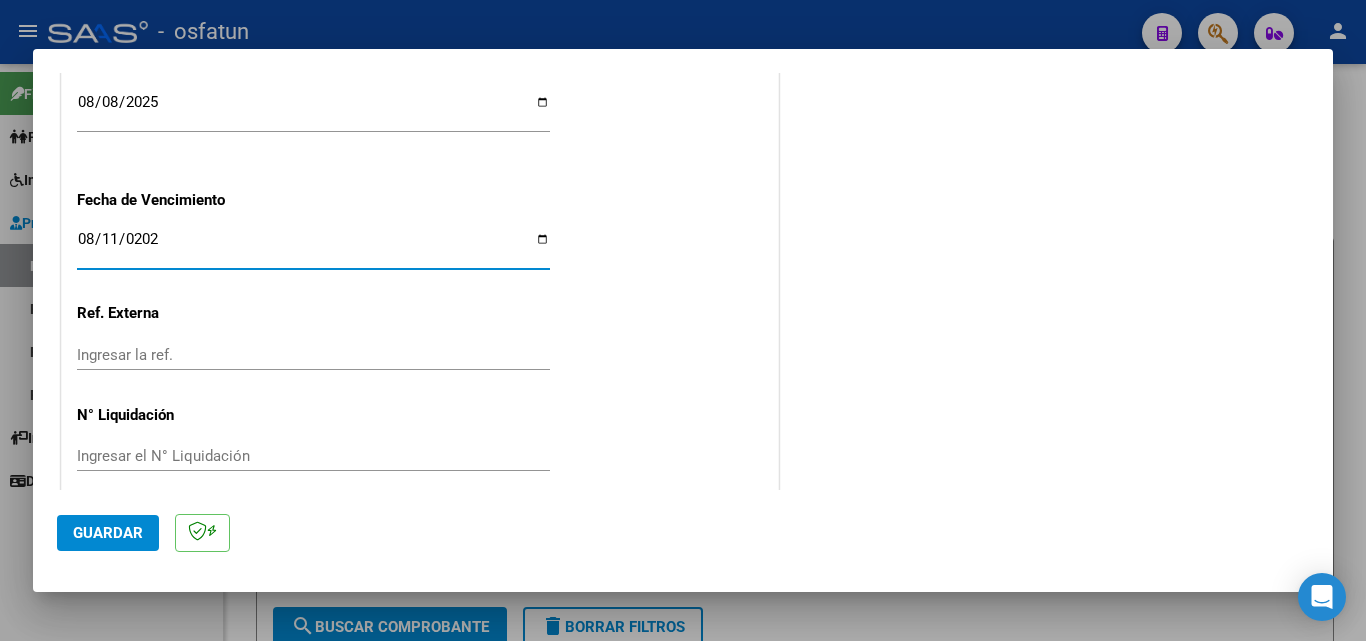 scroll, scrollTop: 1558, scrollLeft: 0, axis: vertical 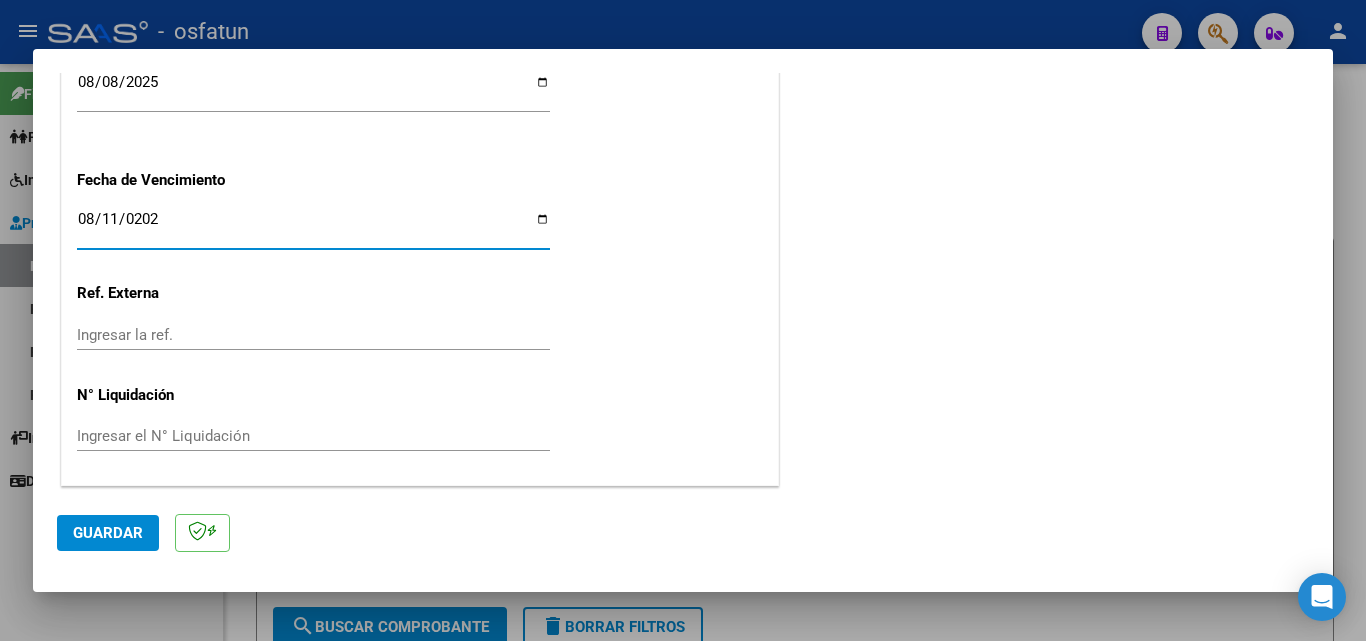 click on "Guardar" 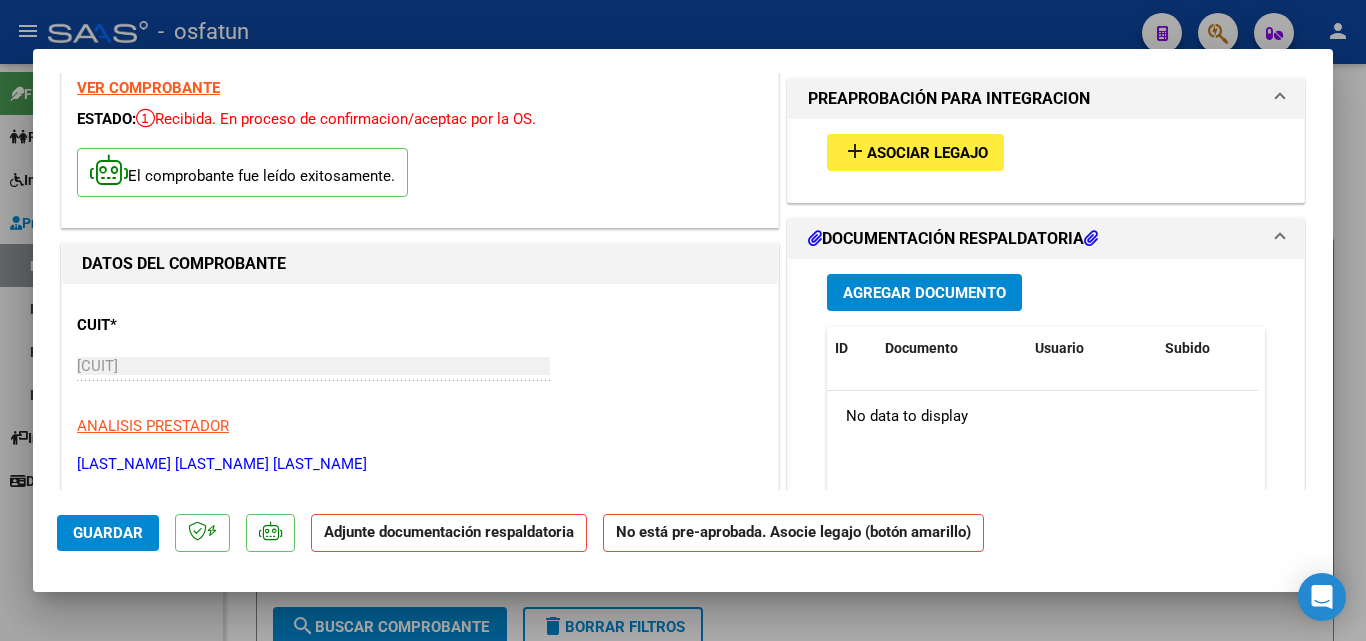 scroll, scrollTop: 200, scrollLeft: 0, axis: vertical 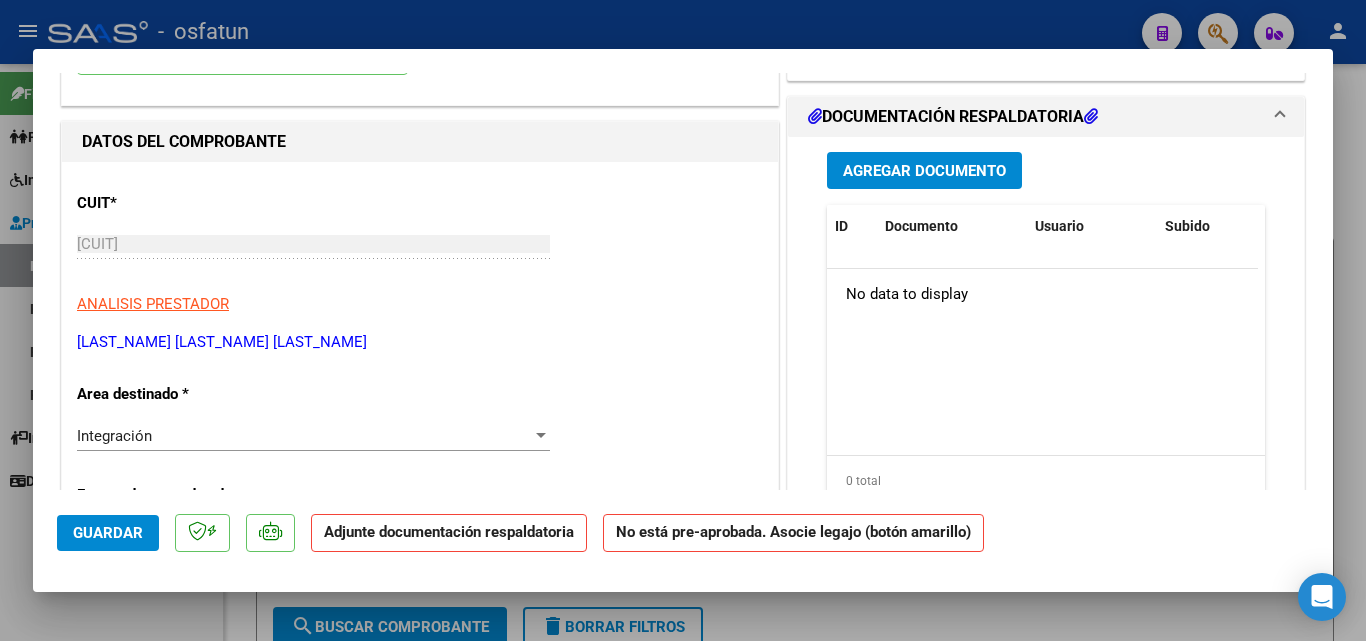 click on "Agregar Documento" at bounding box center [924, 171] 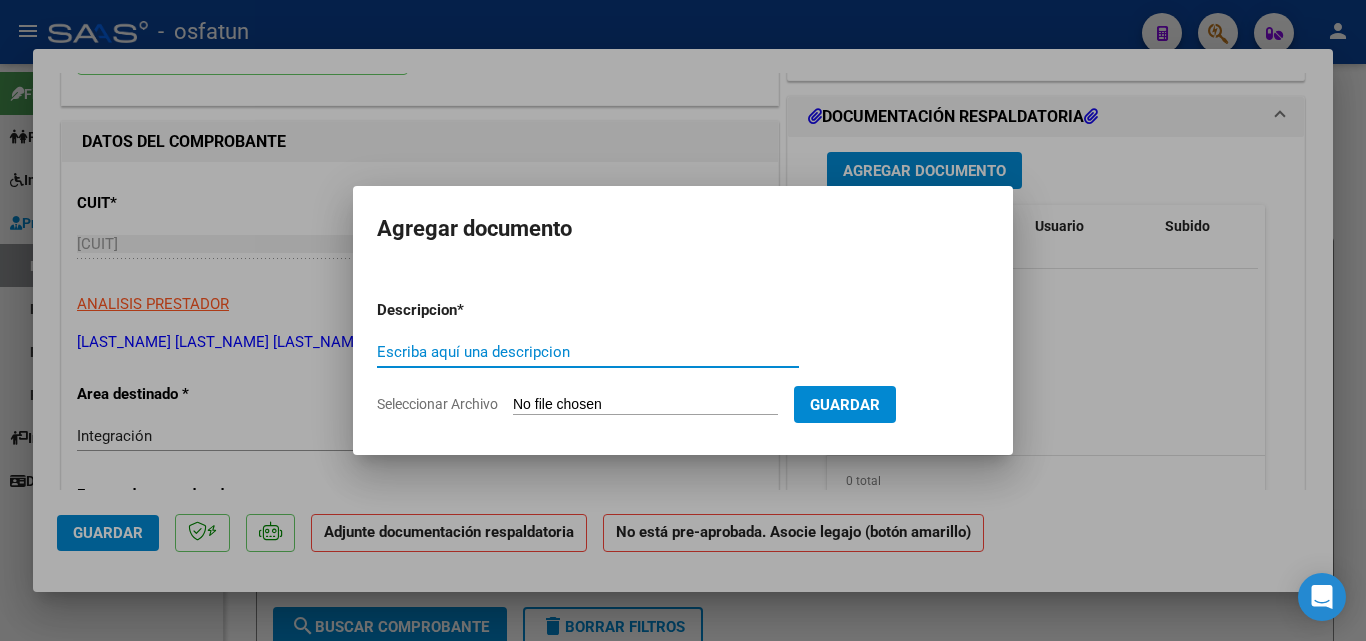 click on "Descripcion  *   Escriba aquí una descripcion  Seleccionar Archivo Guardar" at bounding box center [683, 357] 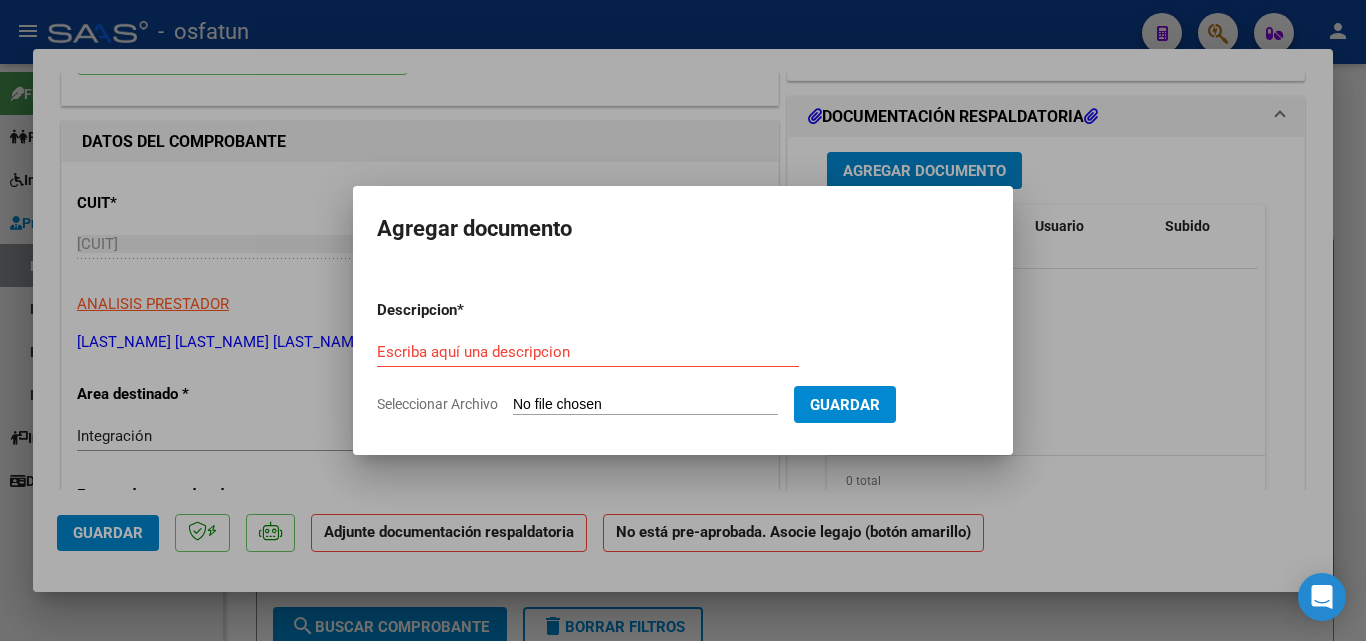 click on "Seleccionar Archivo" 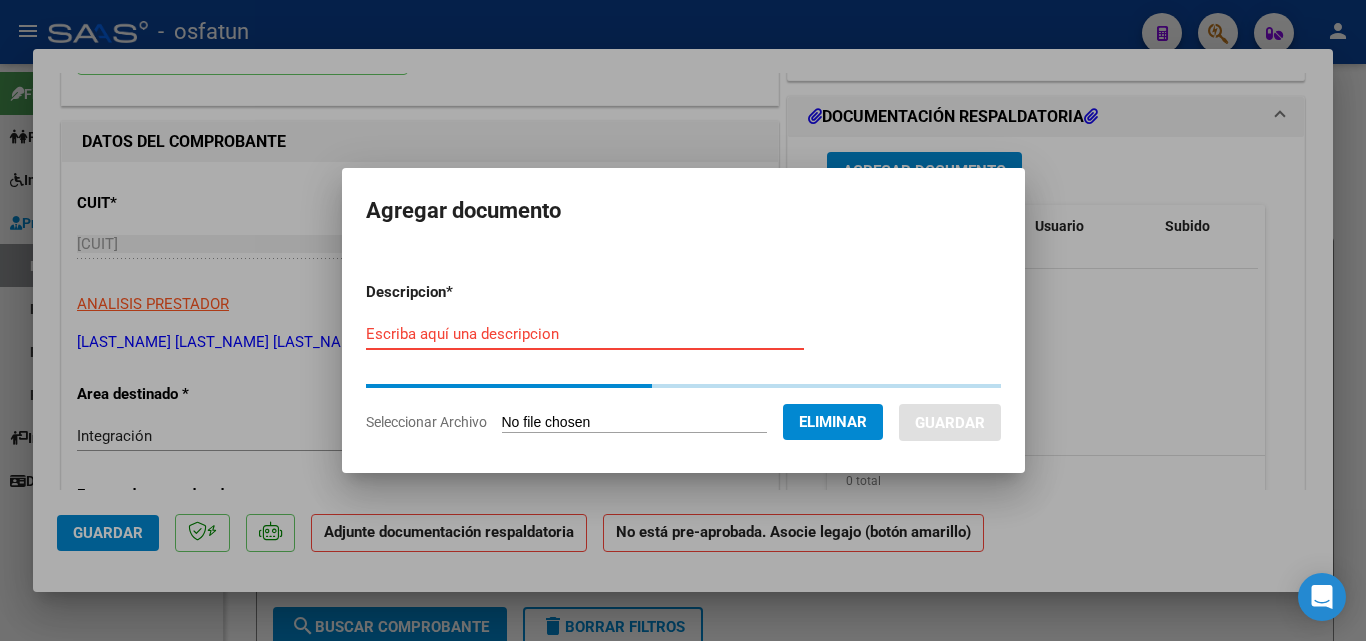 click on "Escriba aquí una descripcion" at bounding box center [585, 334] 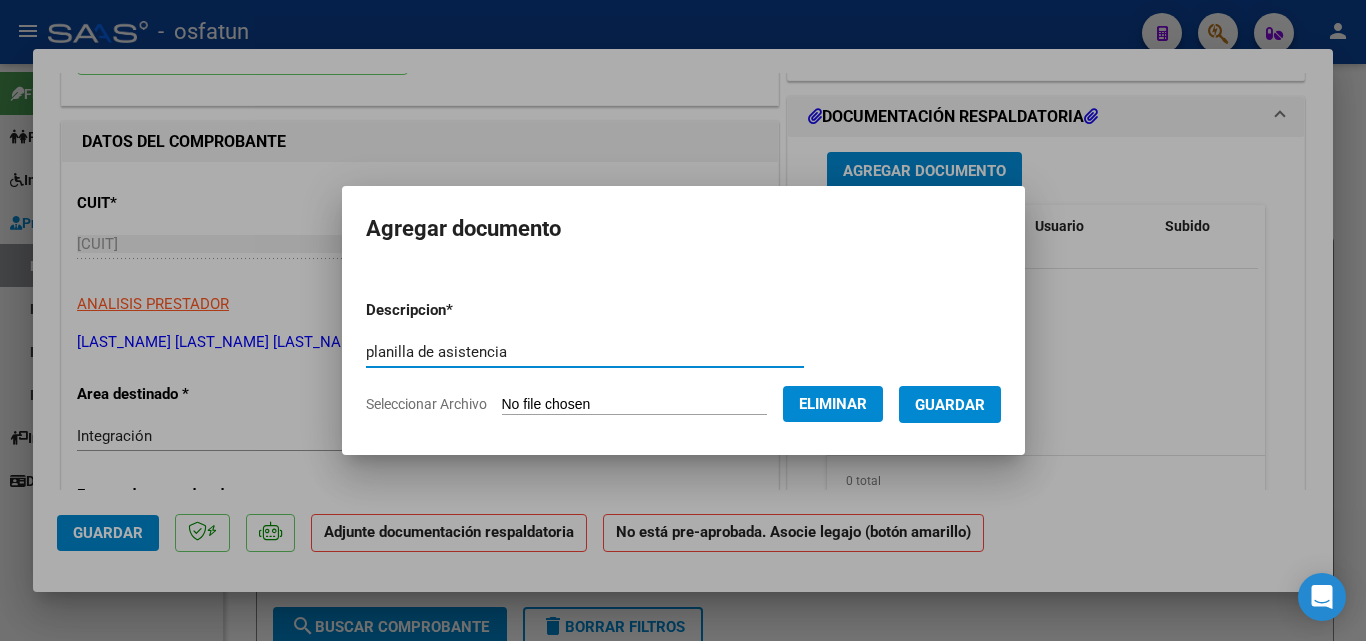 type on "planilla de asistencia" 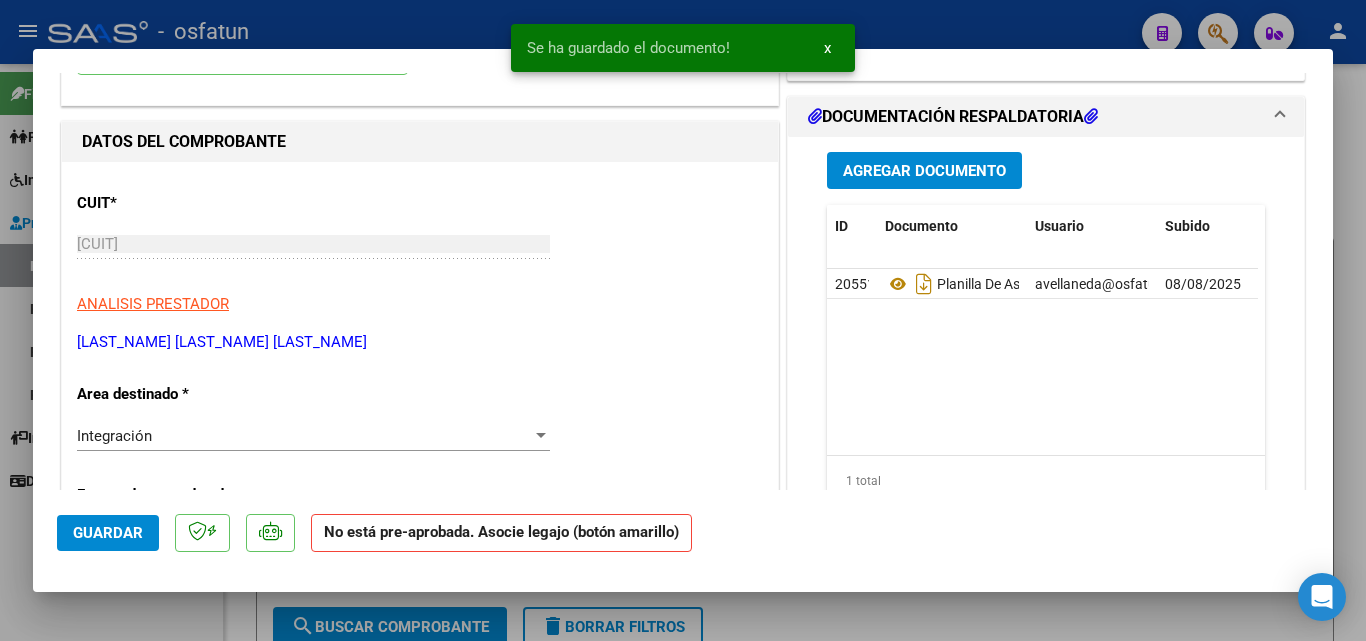 drag, startPoint x: 952, startPoint y: 193, endPoint x: 944, endPoint y: 178, distance: 17 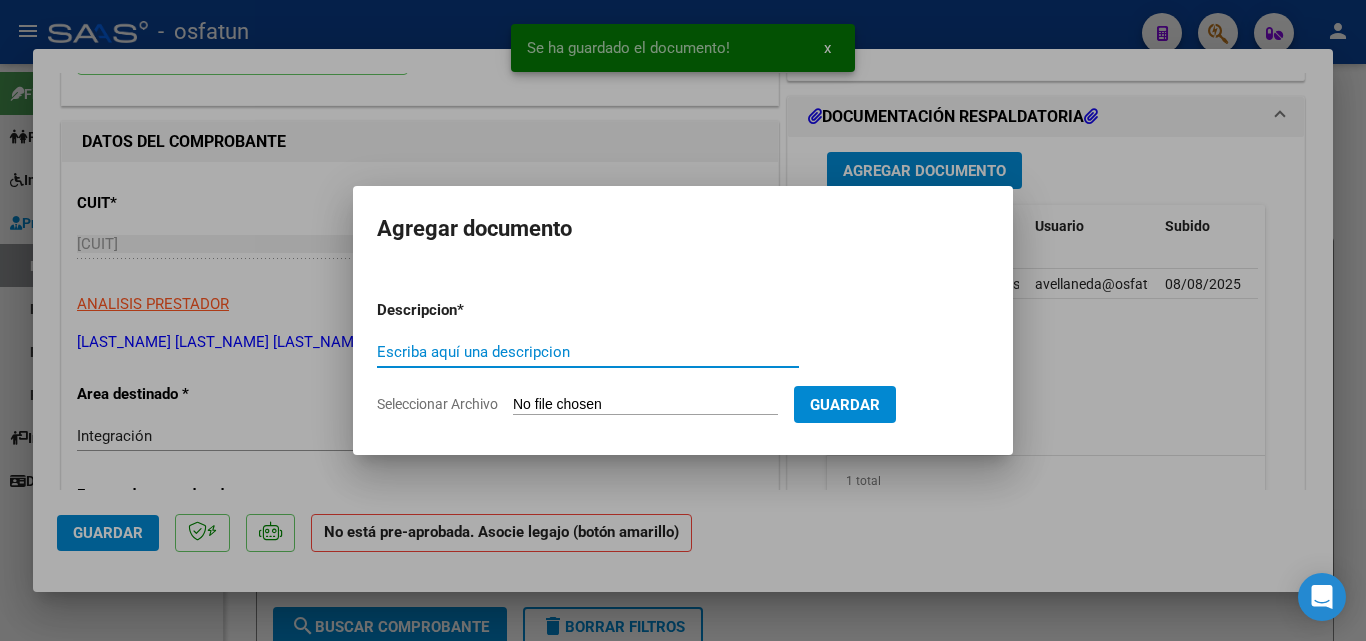 click on "Seleccionar Archivo" 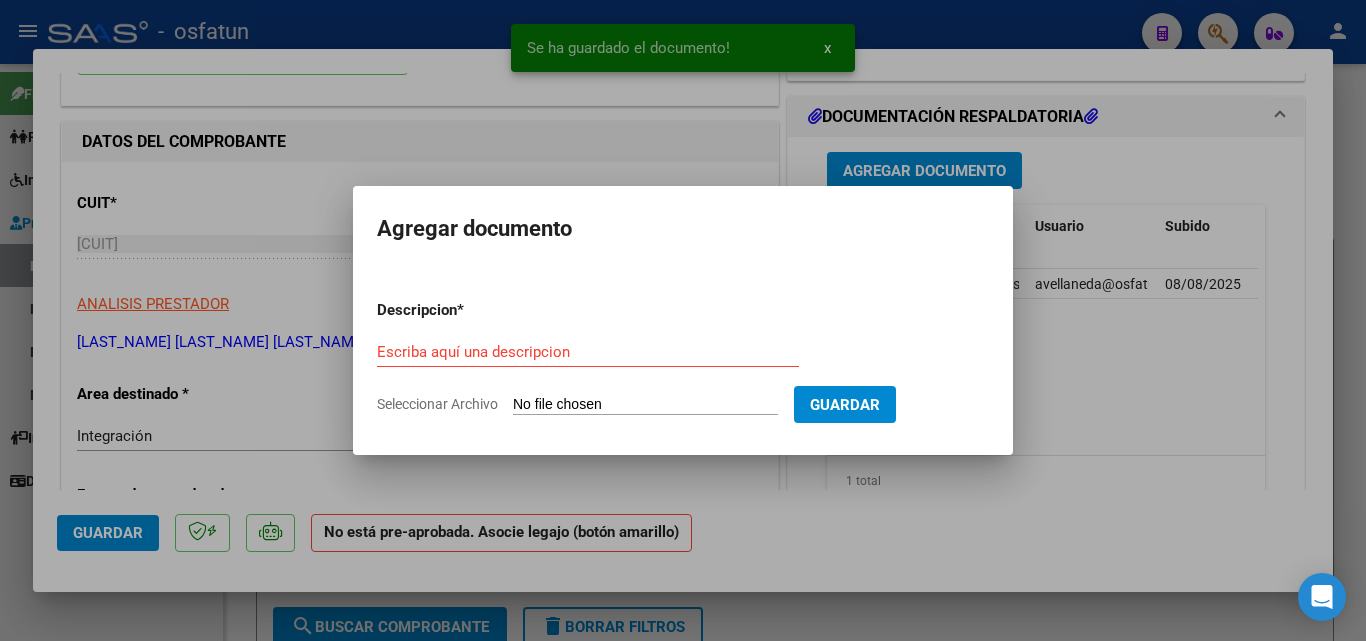 type on "C:\fakepath\[FILENAME].pdf" 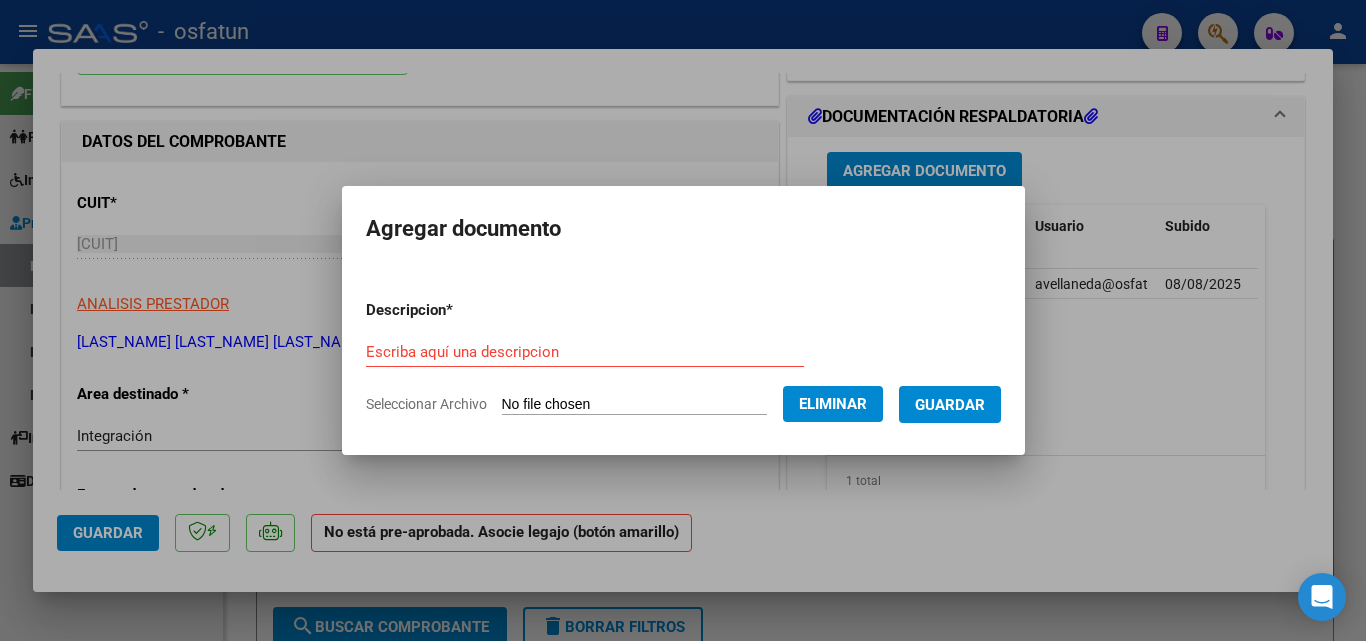 click on "Escriba aquí una descripcion" at bounding box center [585, 352] 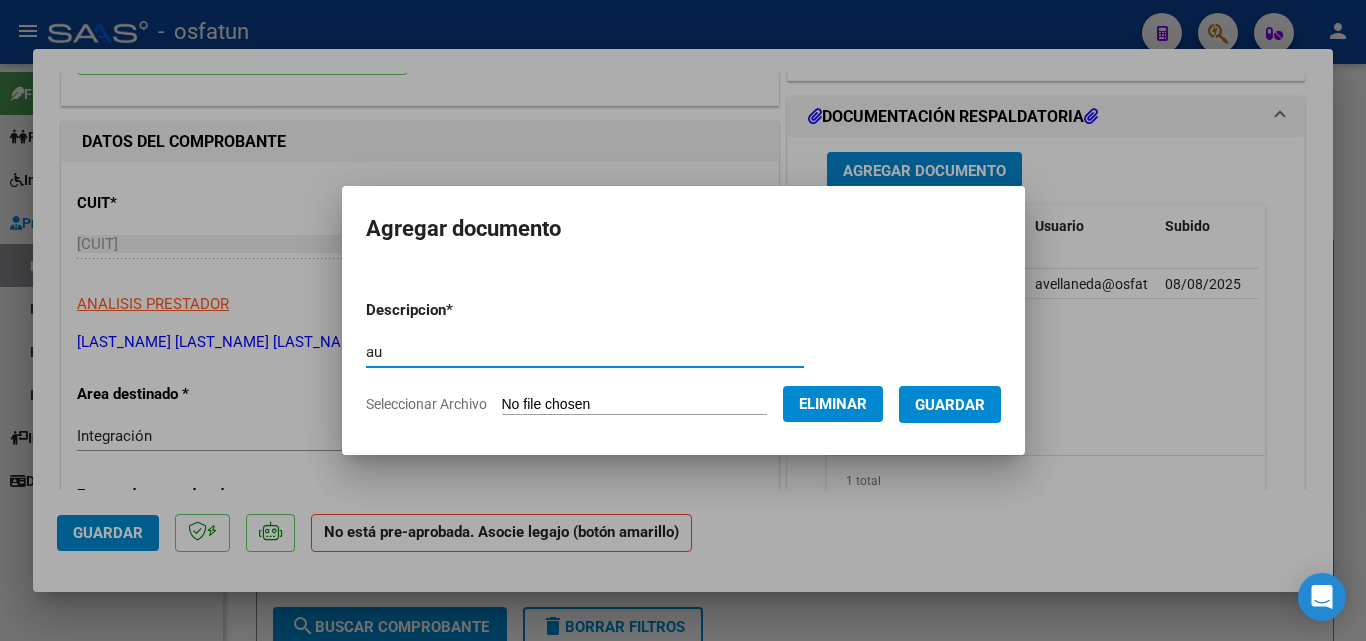 type on "a" 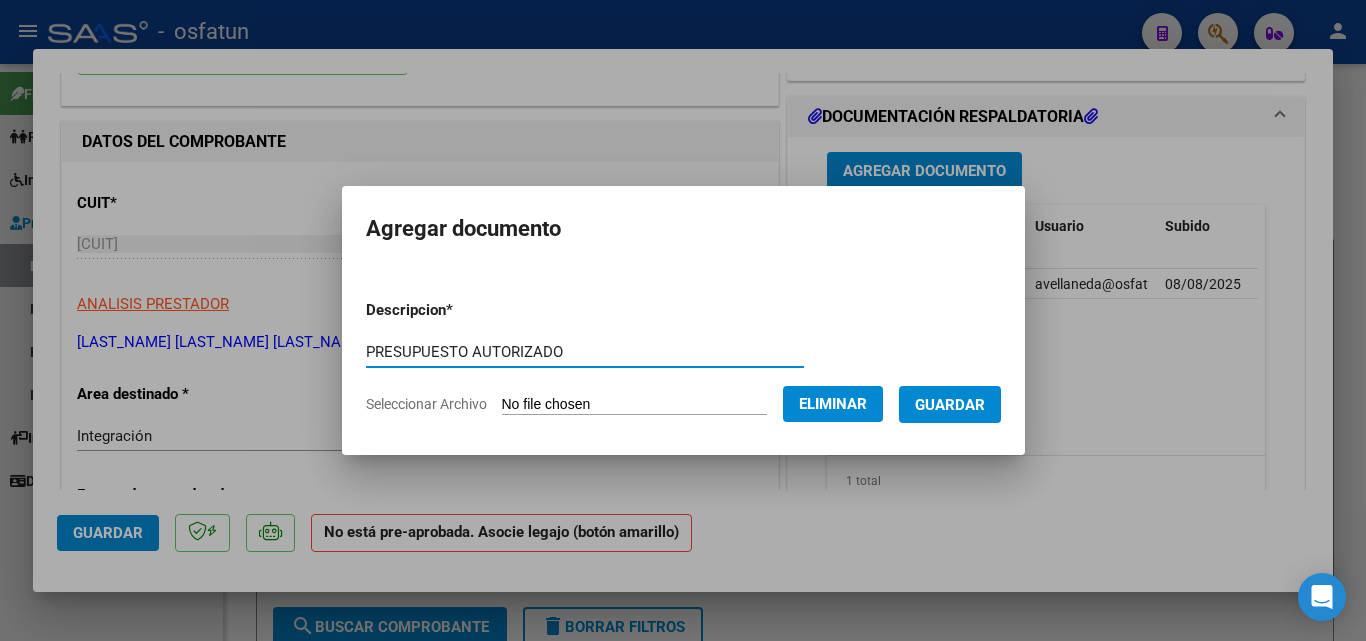type on "PRESUPUESTO AUTORIZADO" 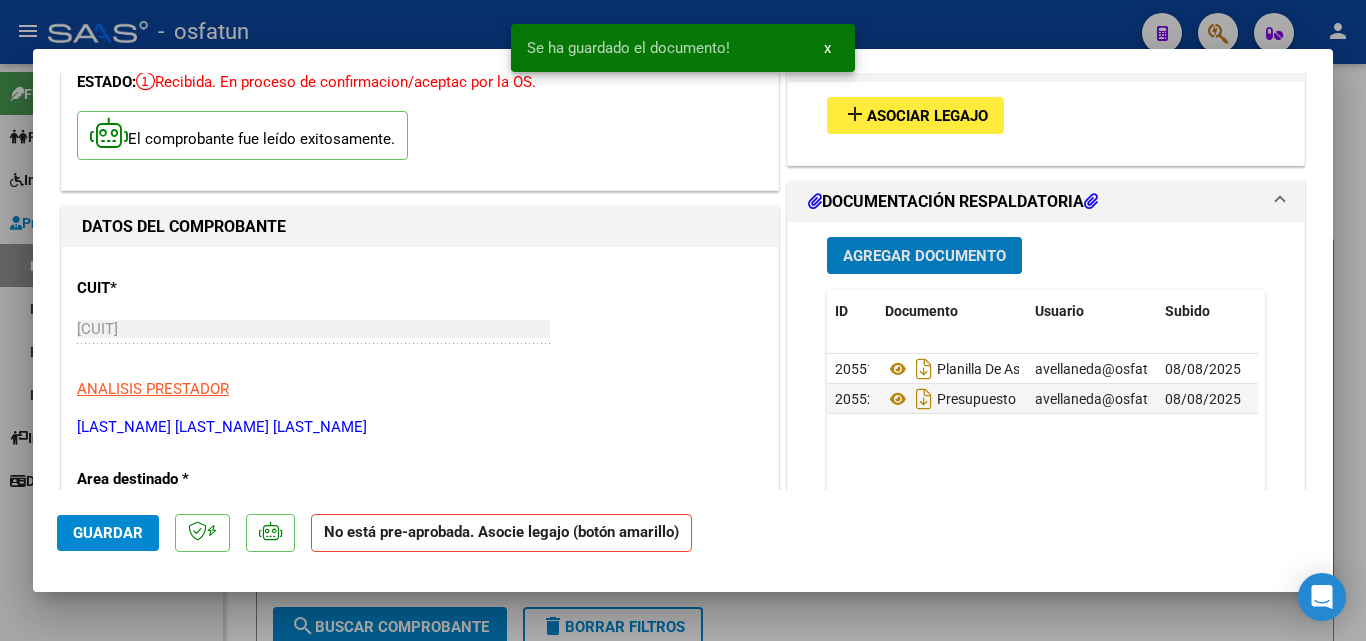 scroll, scrollTop: 0, scrollLeft: 0, axis: both 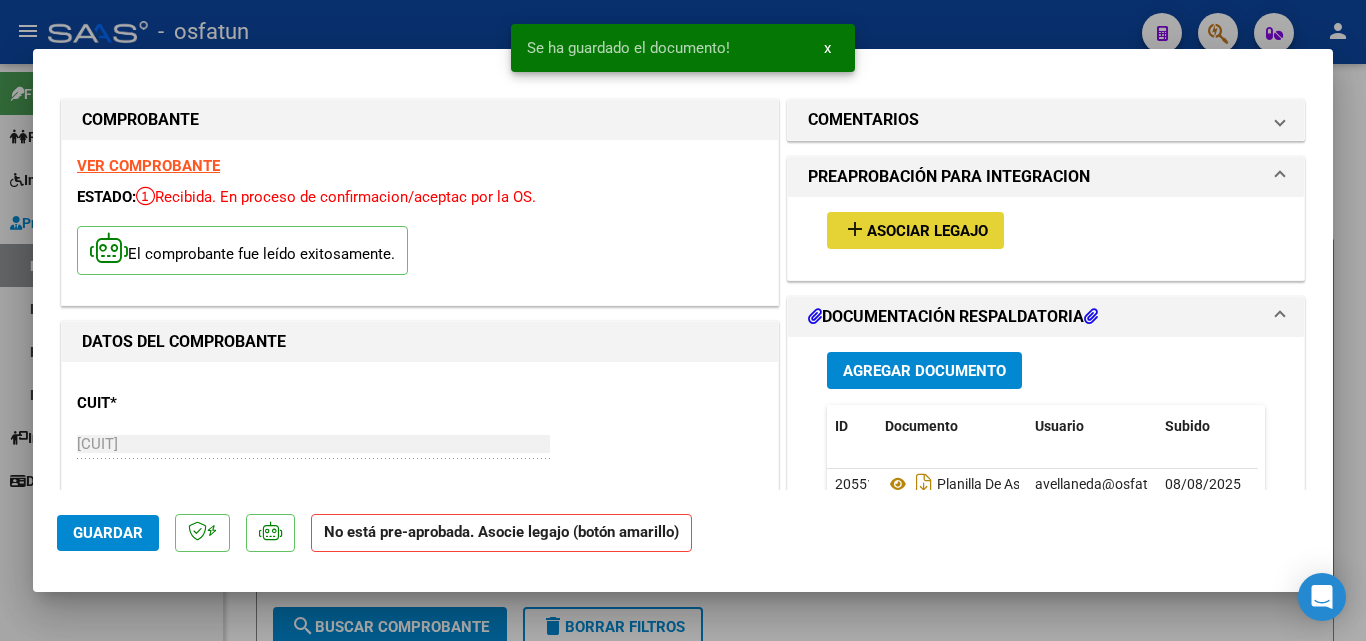 click on "Asociar Legajo" at bounding box center [927, 231] 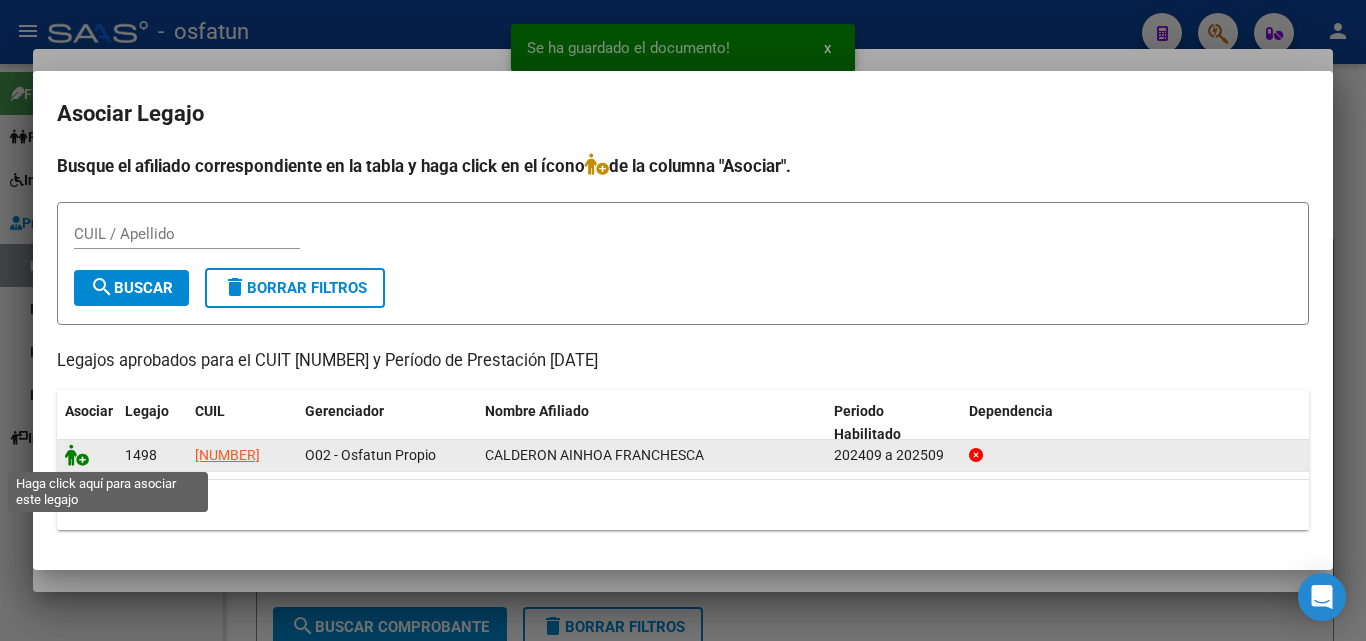 click 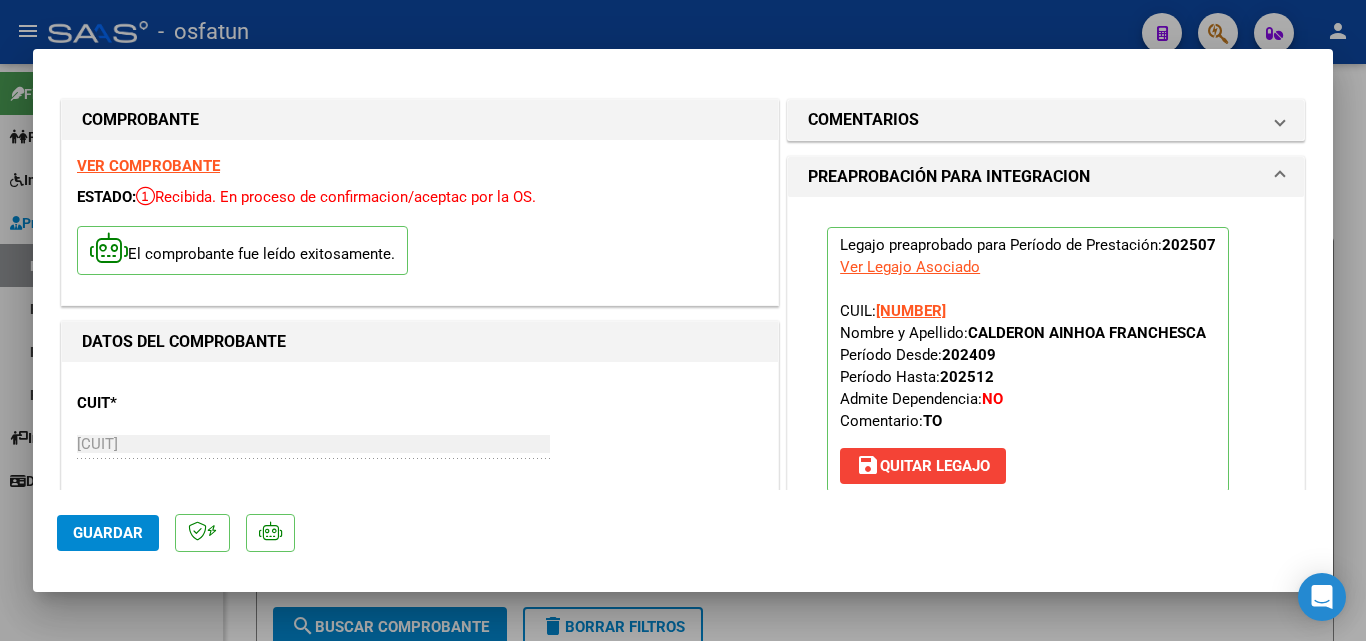 click on "Guardar" 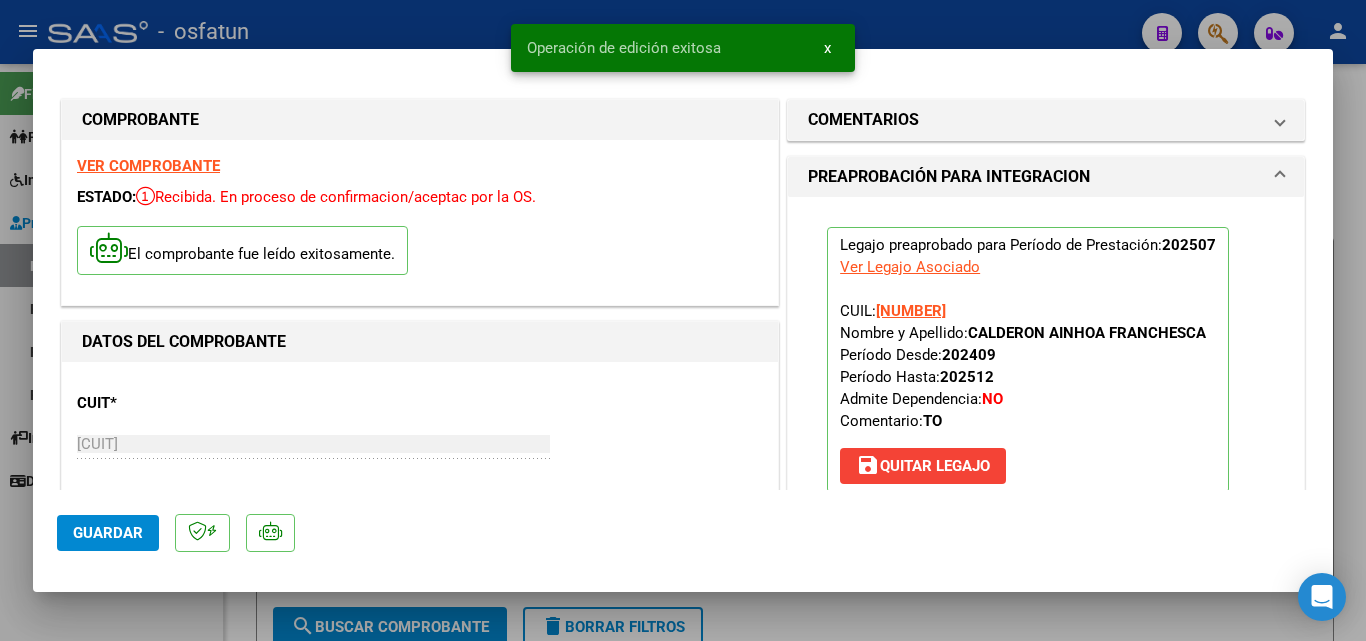 click on "Guardar" 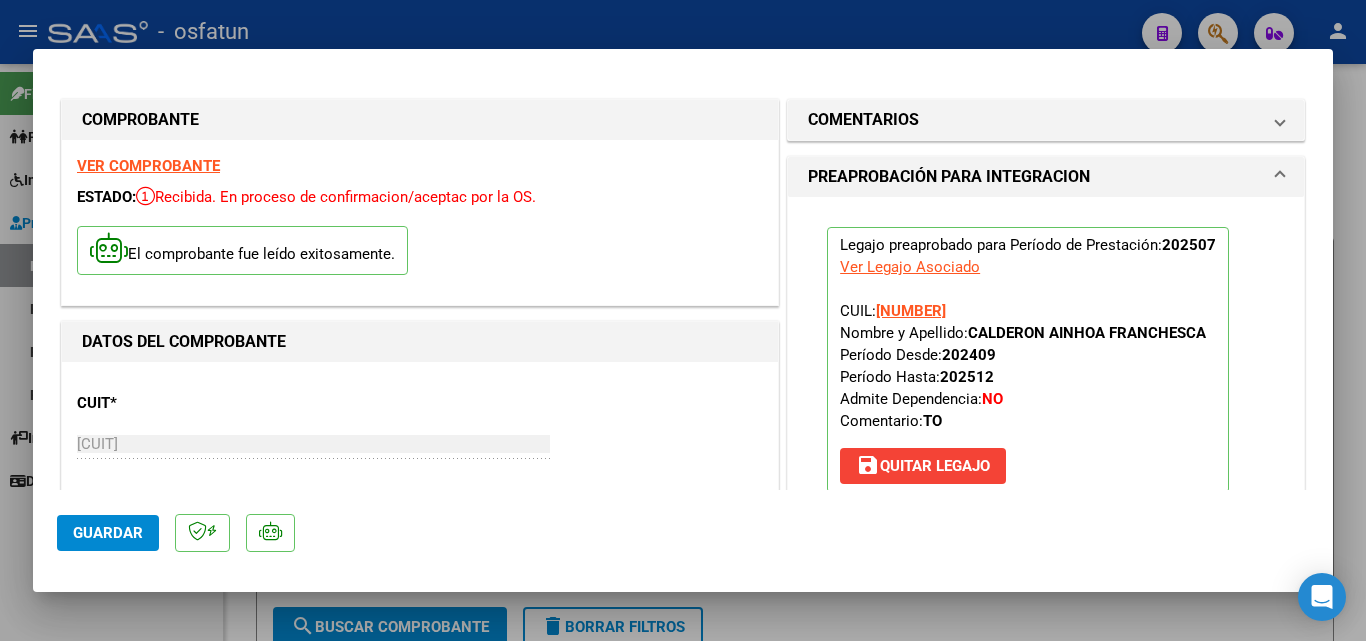 click on "Guardar" 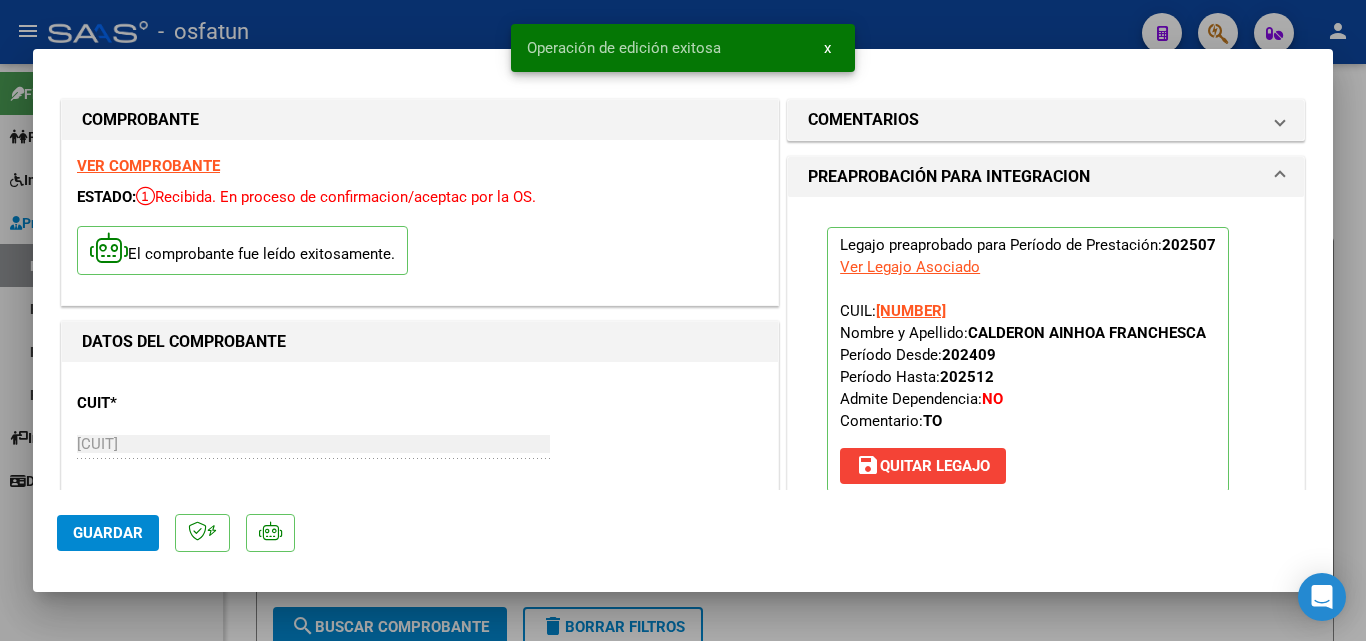 click at bounding box center (683, 320) 